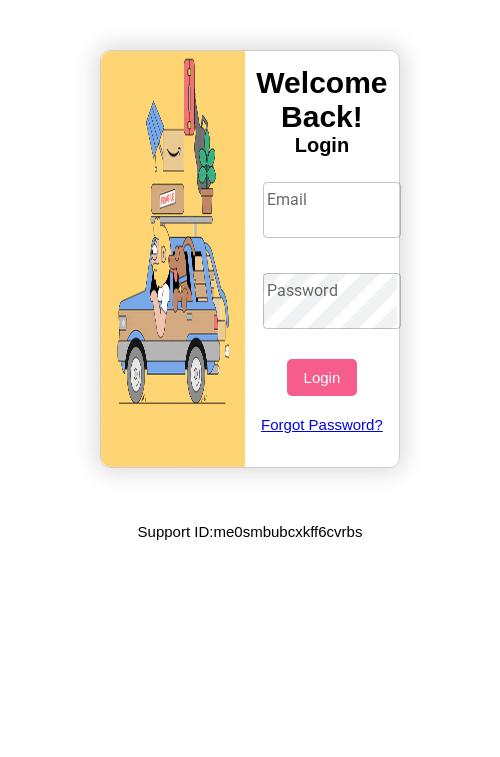 scroll, scrollTop: 0, scrollLeft: 0, axis: both 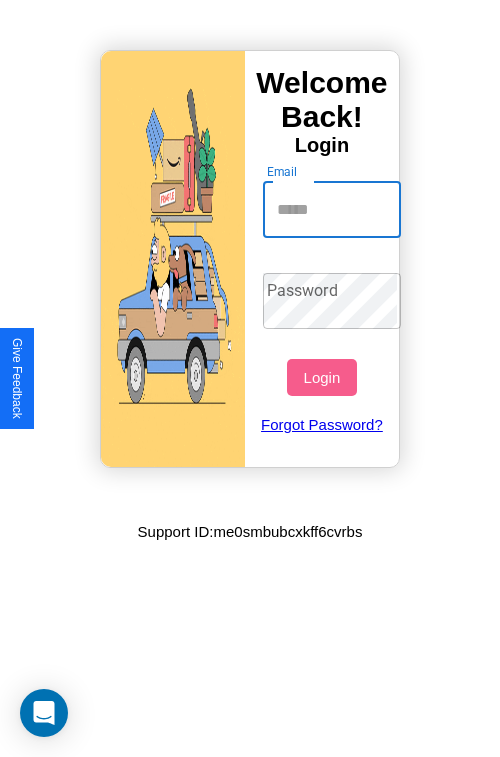 click on "Email" at bounding box center [332, 210] 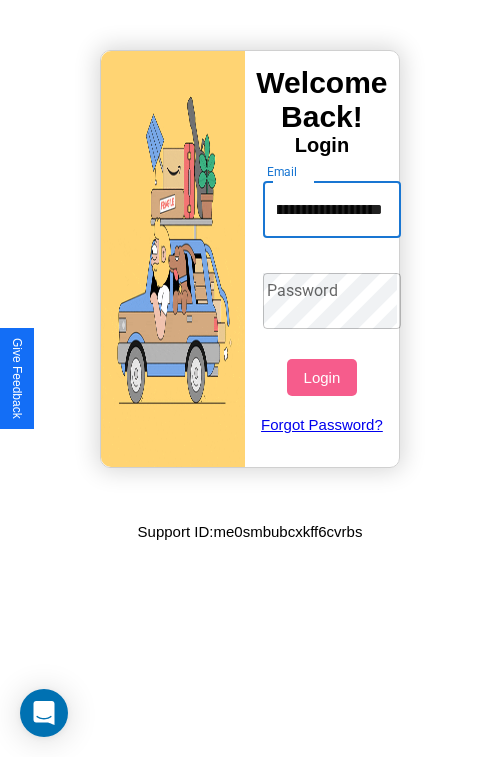 scroll, scrollTop: 0, scrollLeft: 104, axis: horizontal 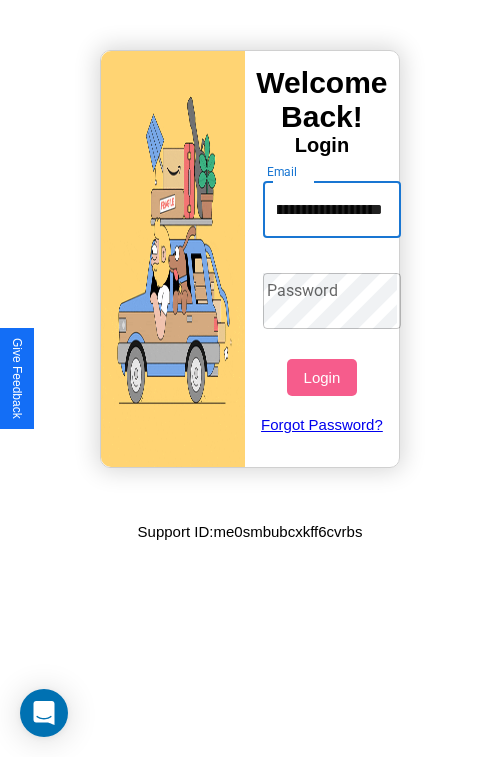 type on "**********" 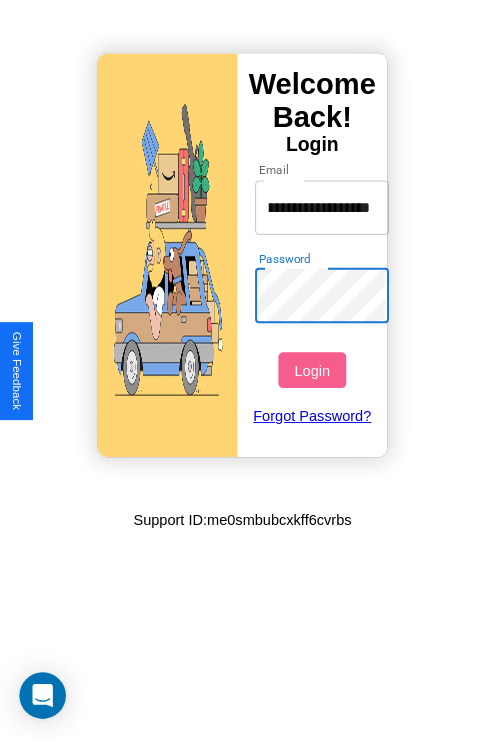 scroll, scrollTop: 0, scrollLeft: 0, axis: both 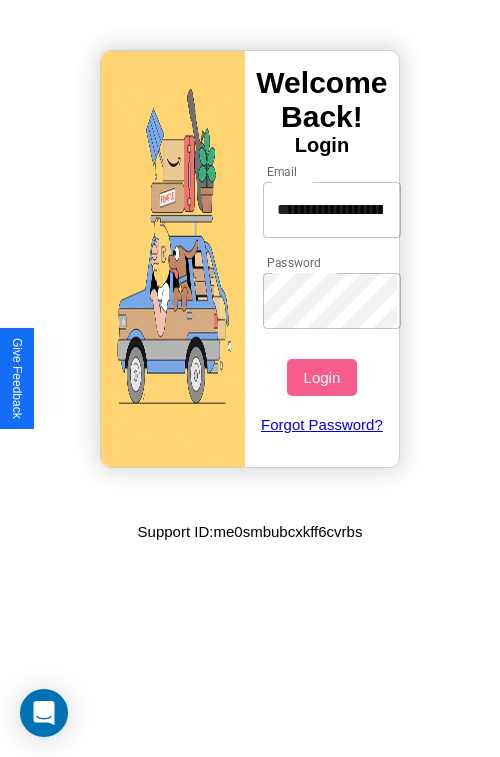 click on "Login" at bounding box center [321, 377] 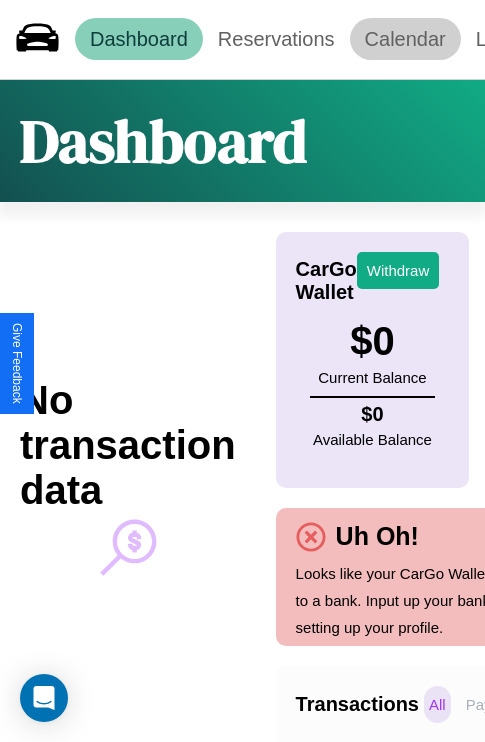 click on "Calendar" at bounding box center [405, 39] 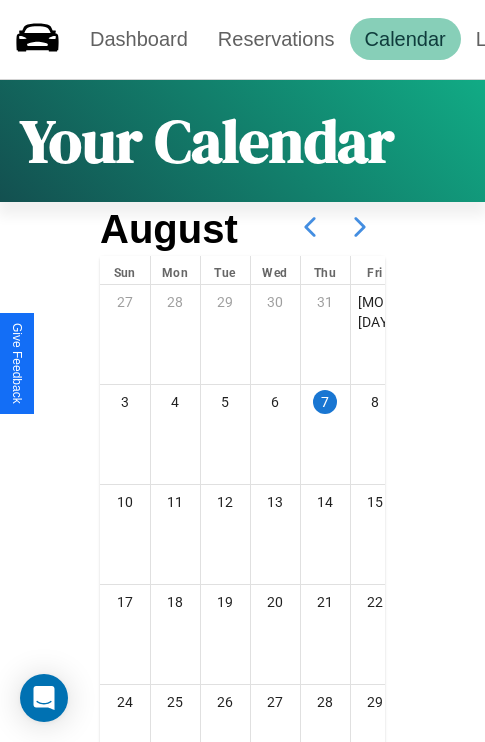click 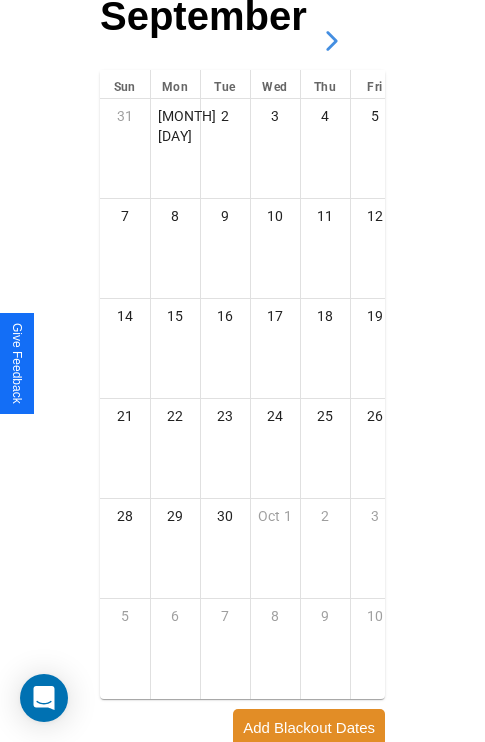 scroll, scrollTop: 296, scrollLeft: 0, axis: vertical 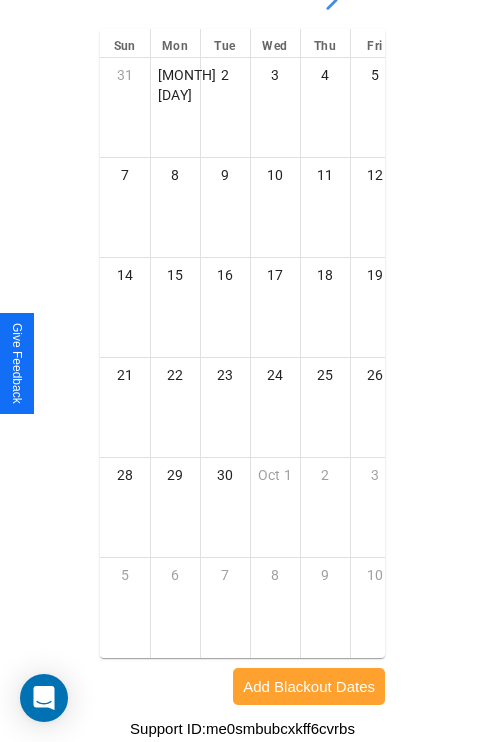 click on "Add Blackout Dates" at bounding box center [309, 686] 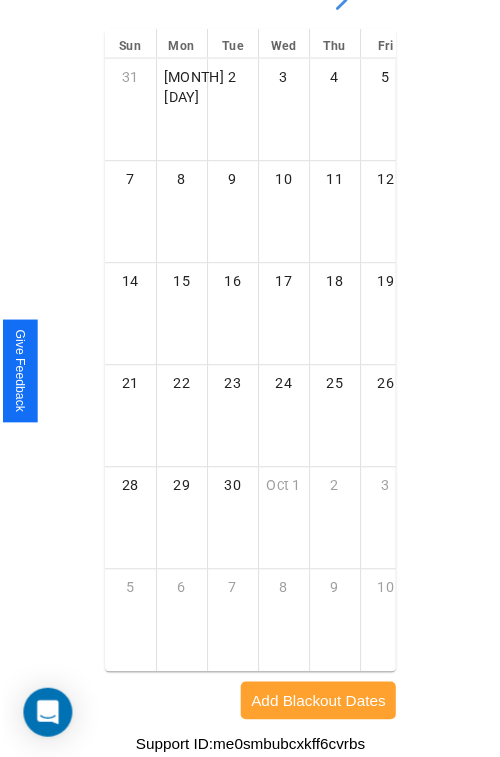 scroll, scrollTop: 281, scrollLeft: 0, axis: vertical 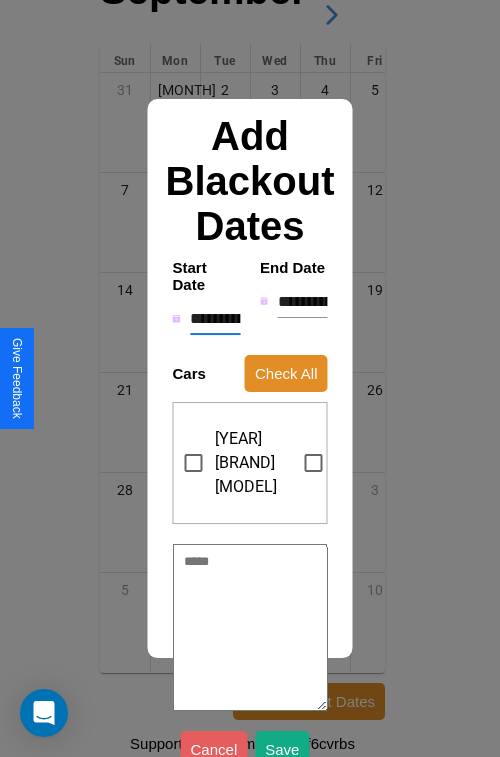 click on "**********" at bounding box center (215, 319) 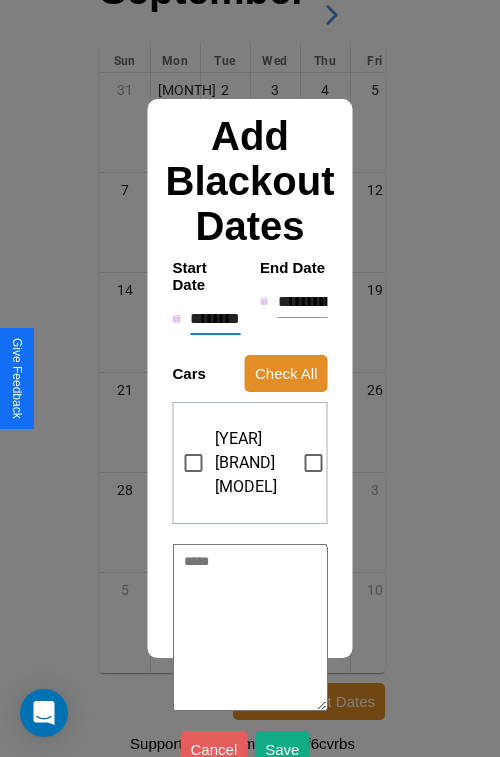 type on "*" 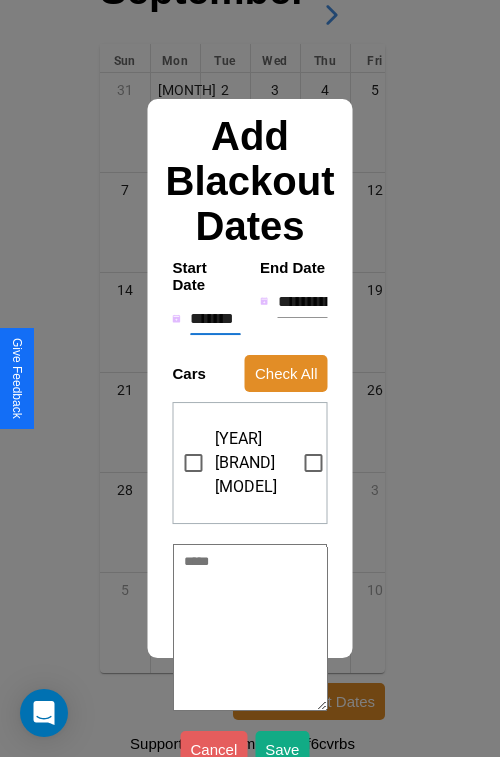 type on "*" 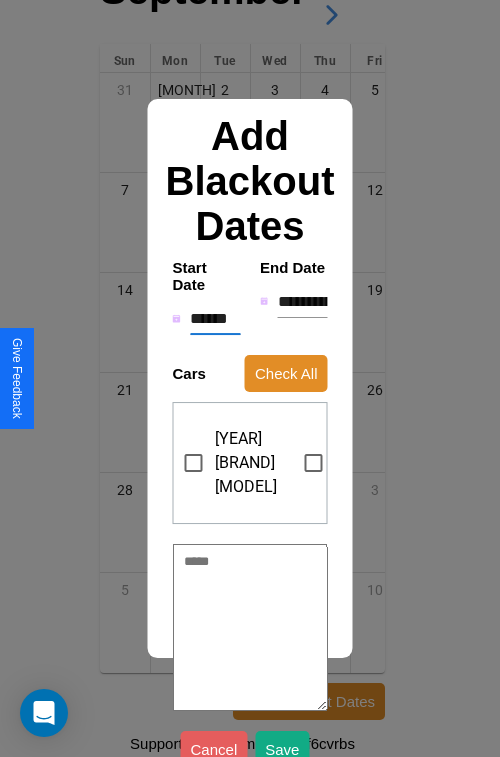 type on "*" 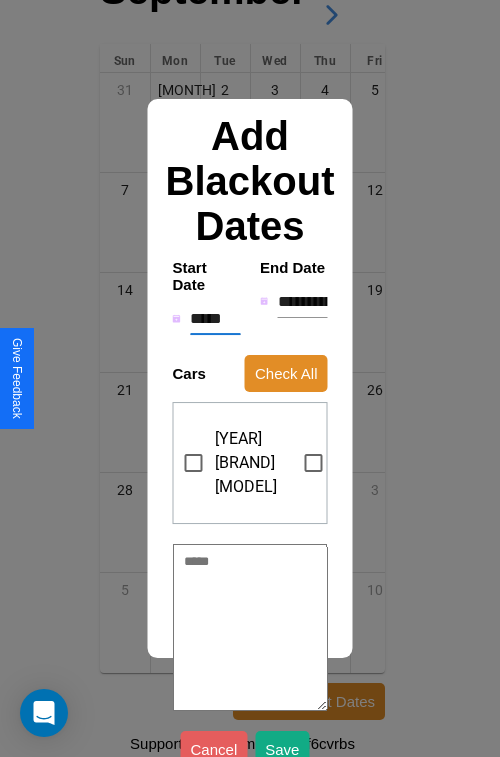 type on "*" 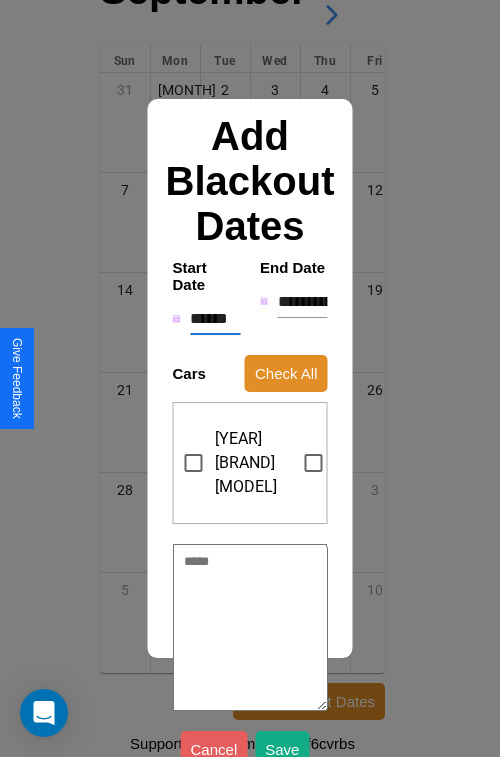 type on "*" 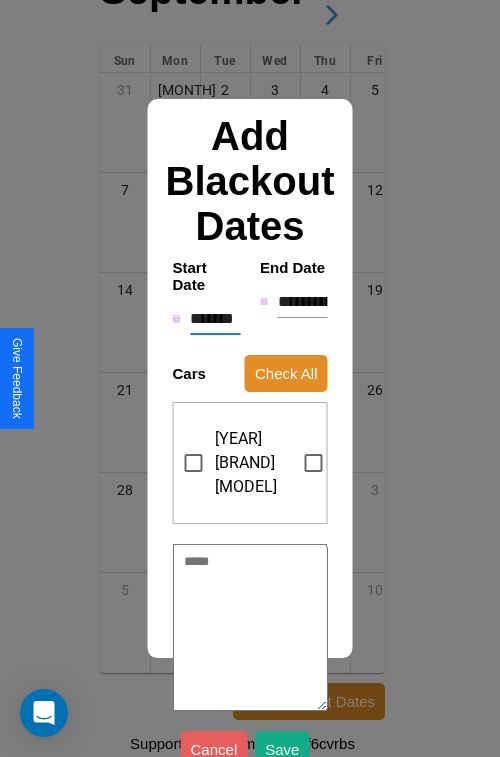 type on "*" 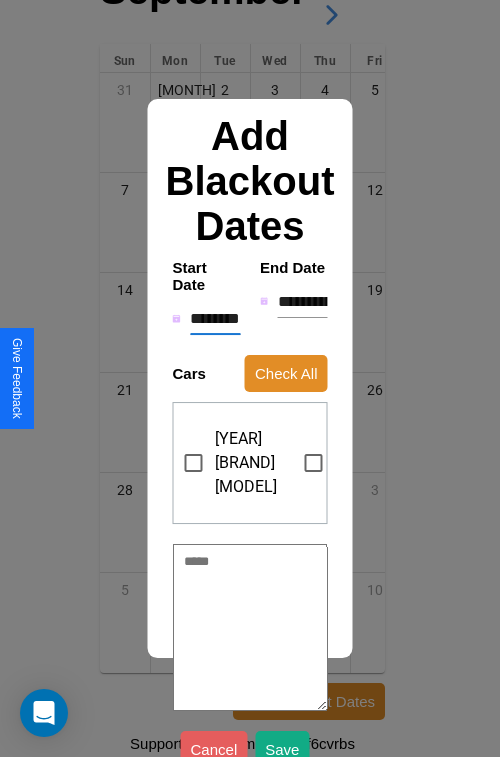type on "*" 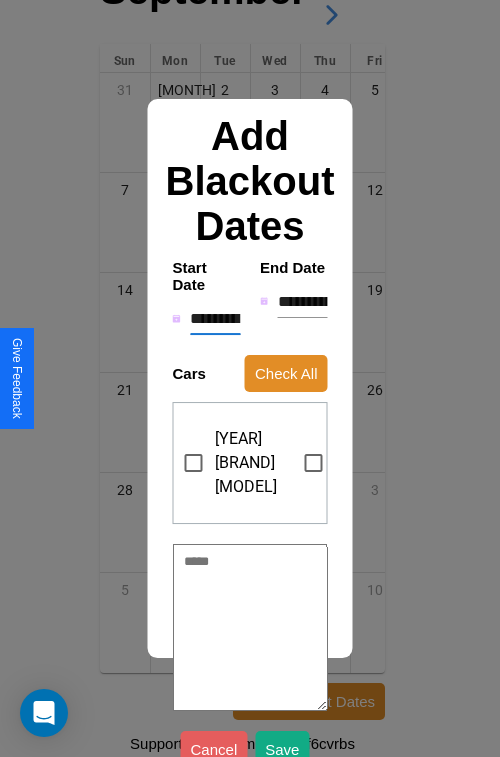 type on "*" 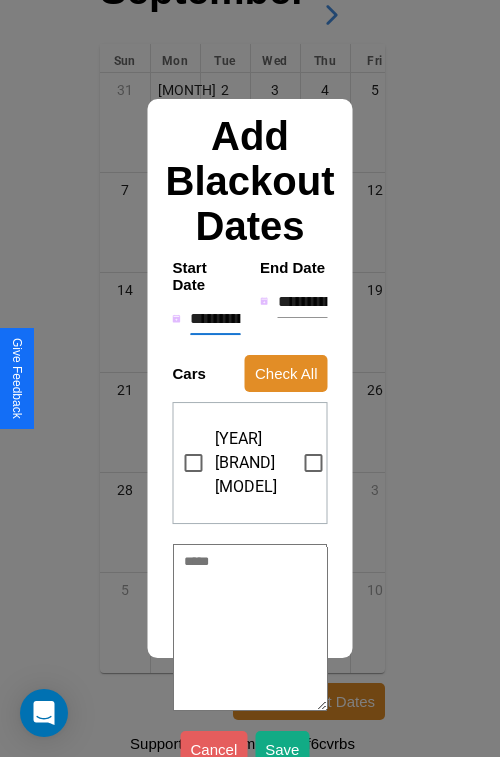type on "*" 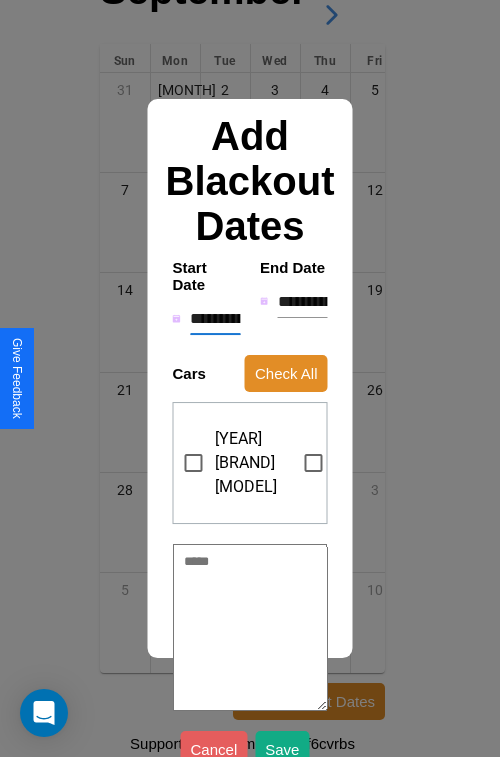 type on "*" 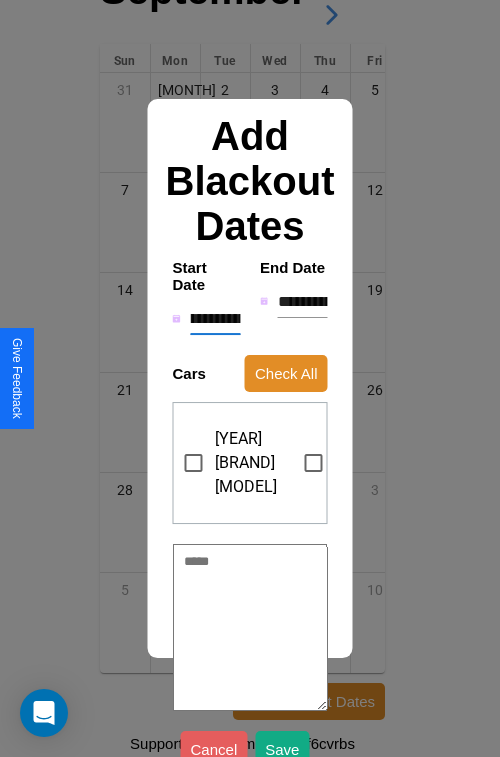 type on "**********" 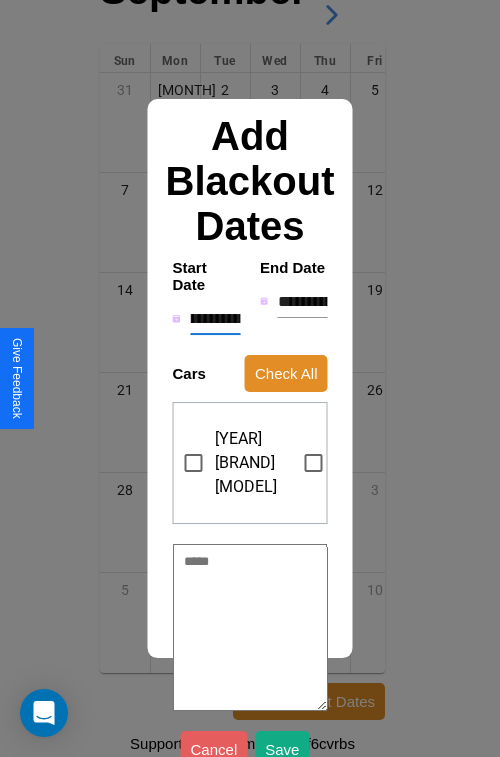 type on "*" 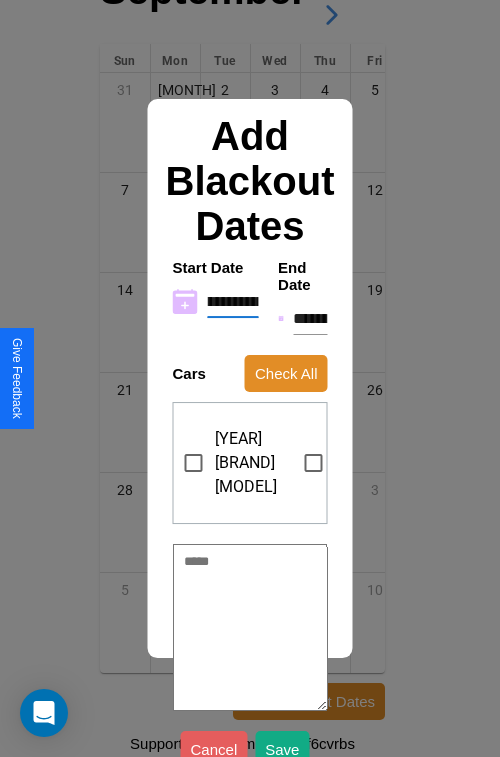 type on "**********" 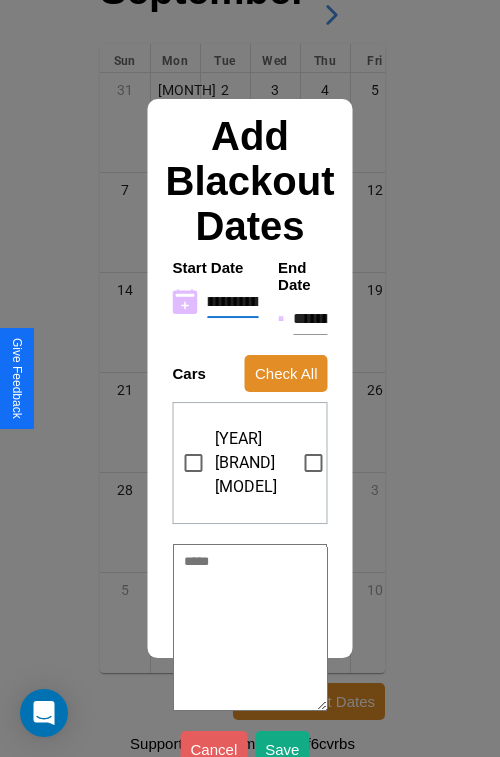 type on "**********" 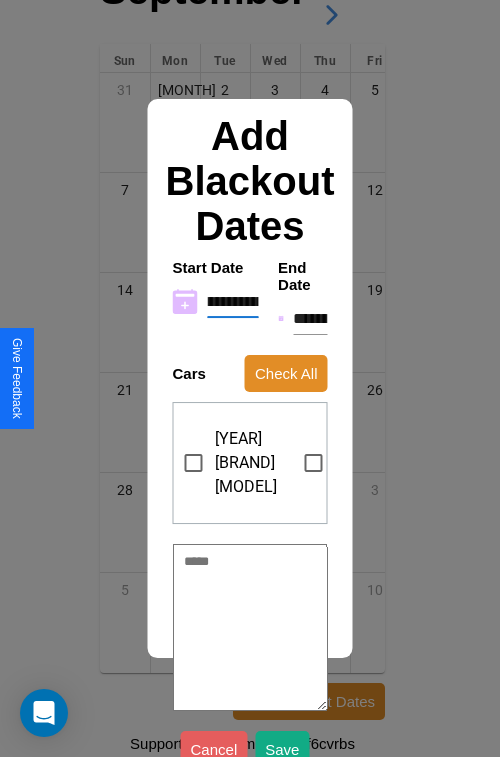 type on "*" 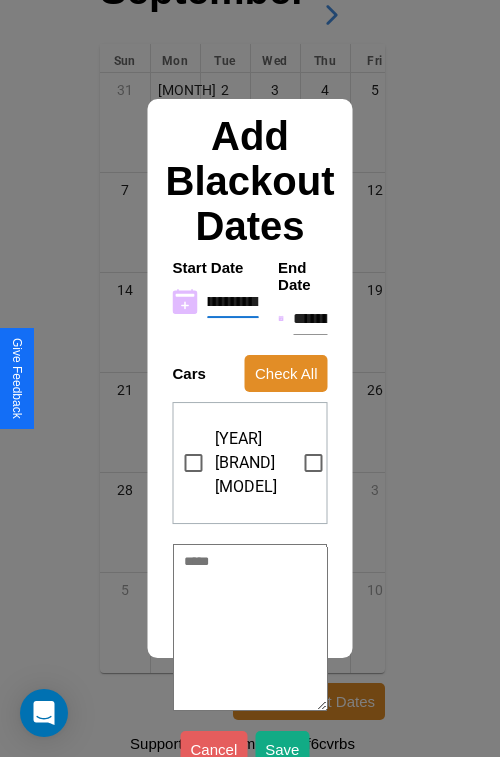 type on "**********" 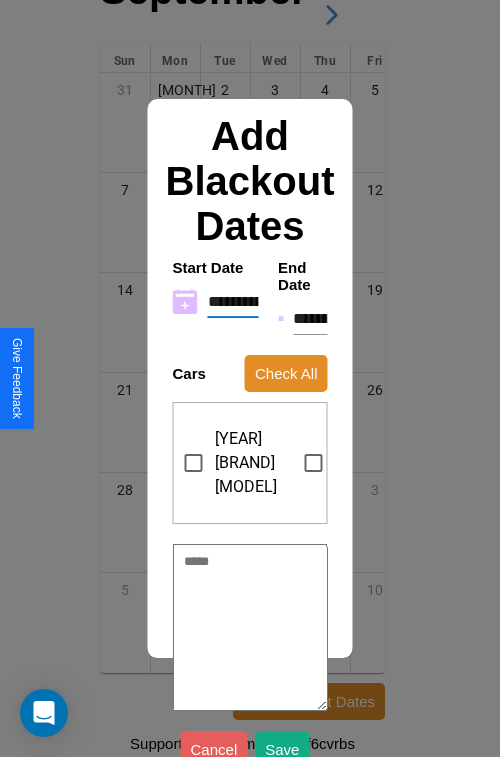 click on "**********" at bounding box center [310, 319] 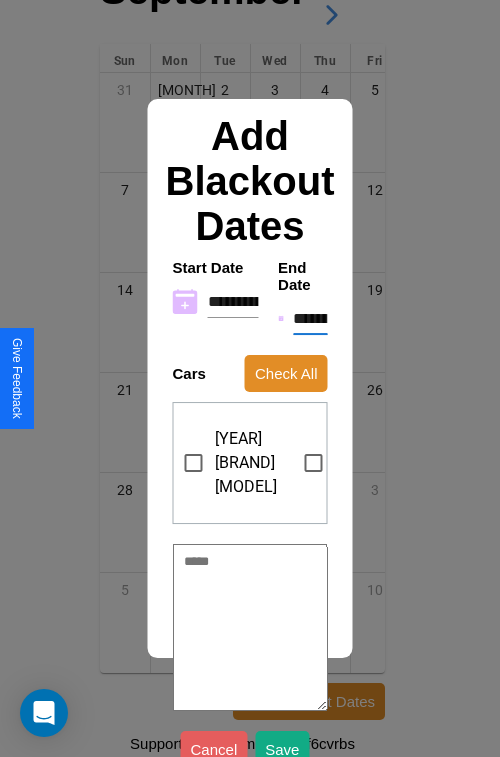 type on "*******" 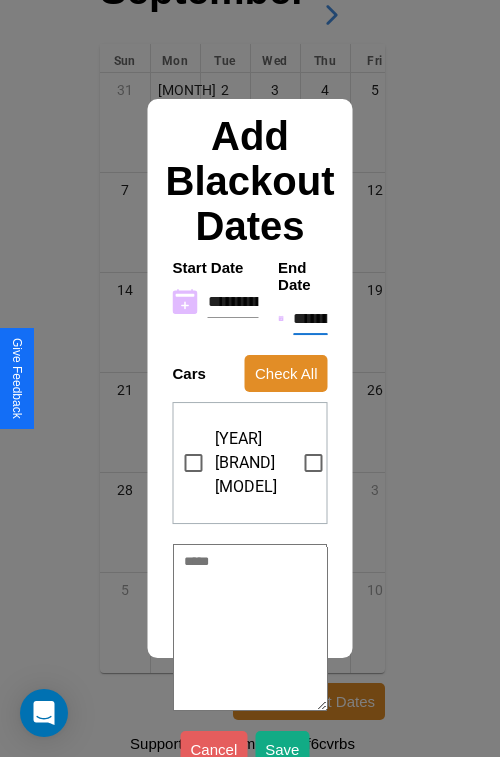 type on "*" 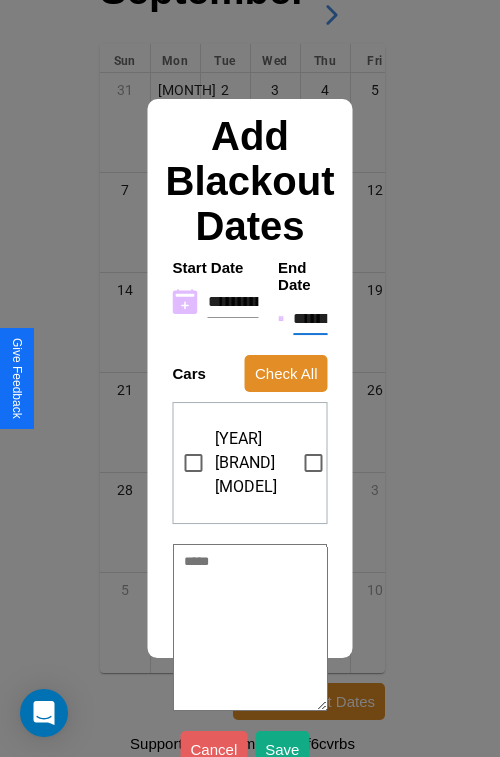 type on "*" 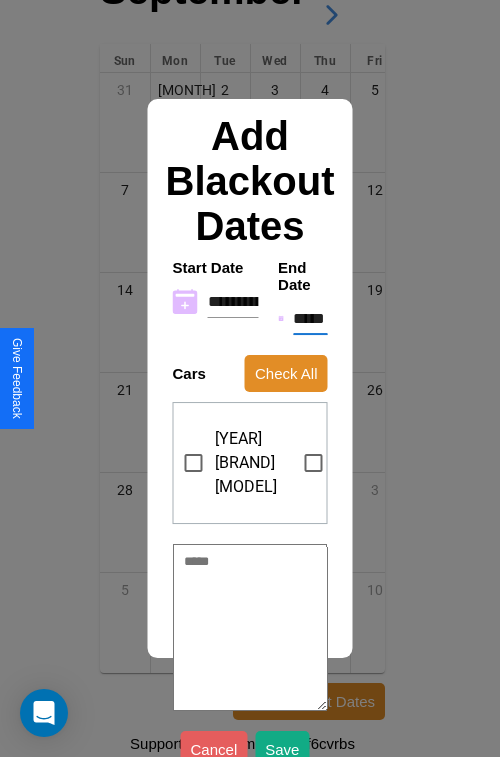 type on "*" 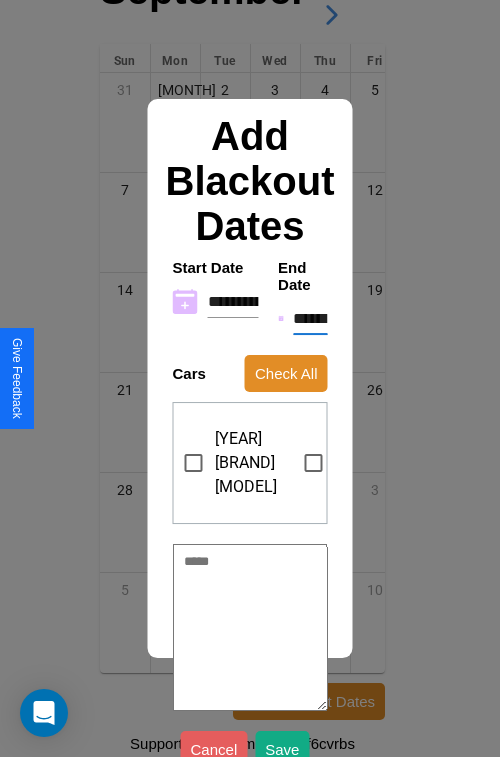 type on "*" 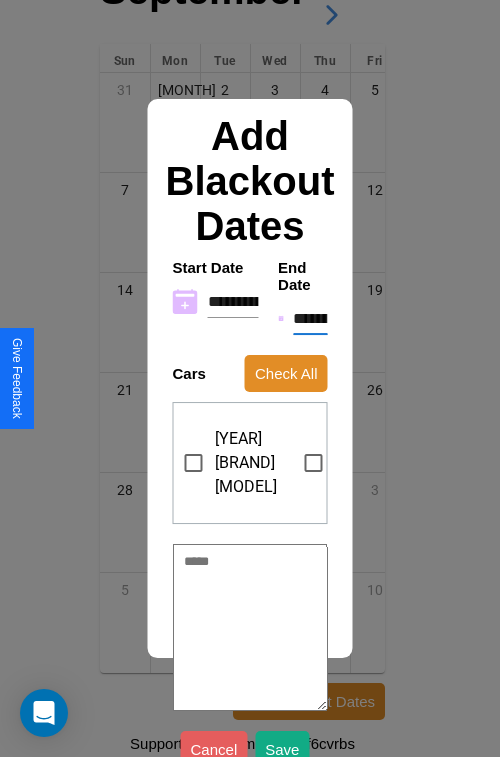 type on "*" 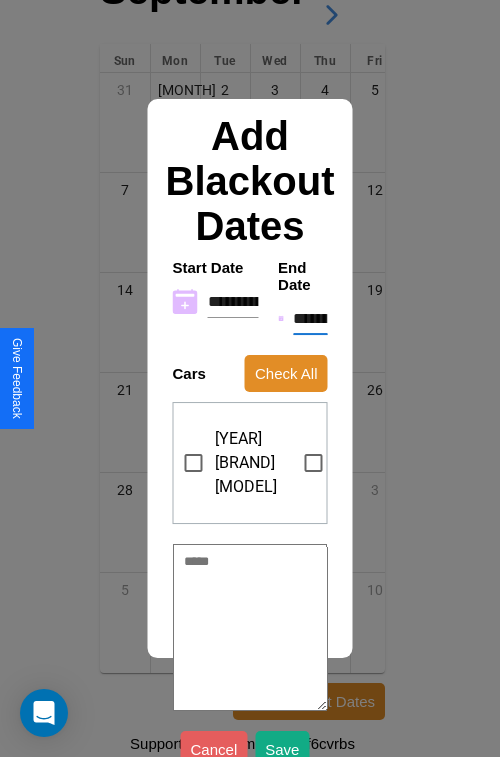 type on "*" 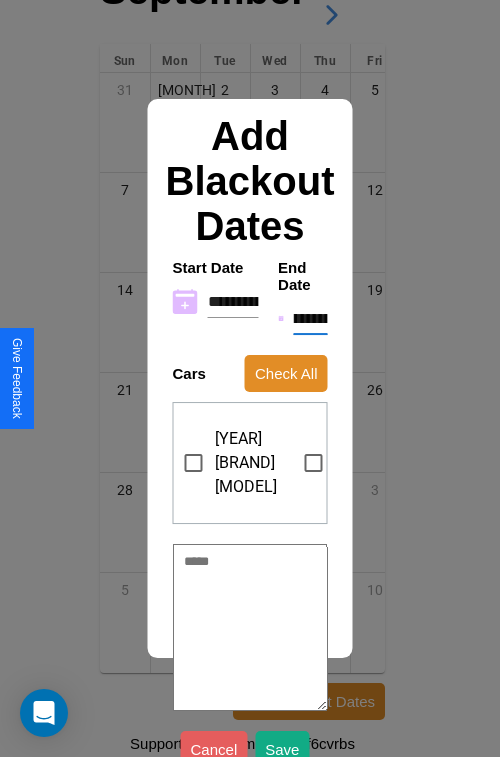 type on "**********" 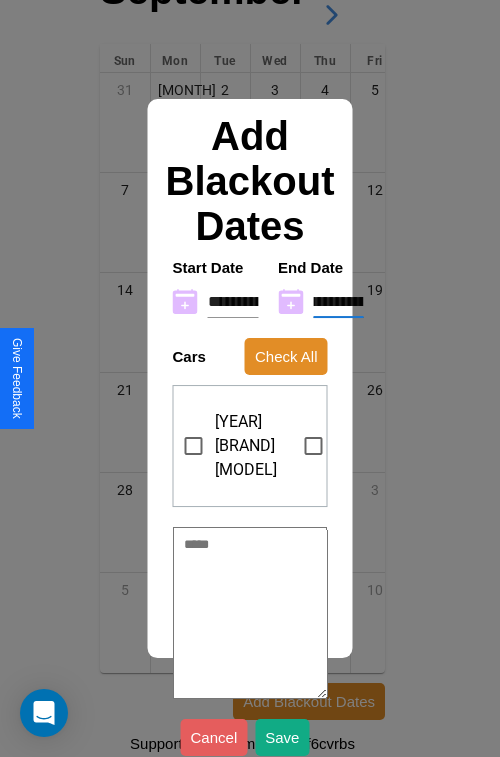 type on "**********" 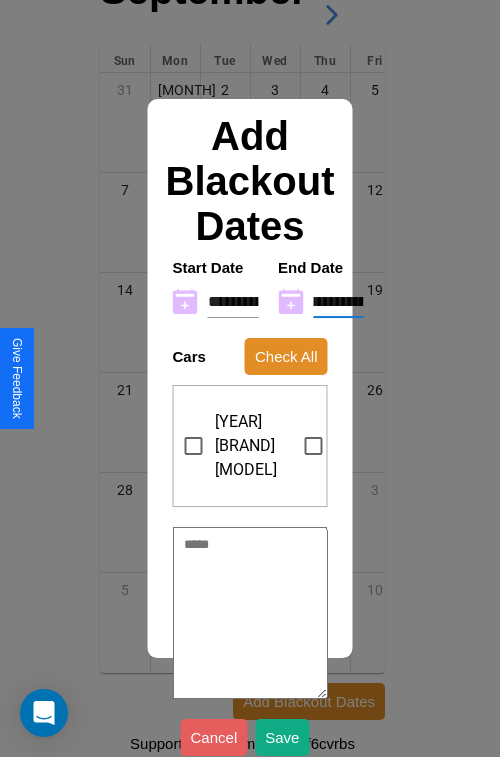type on "*" 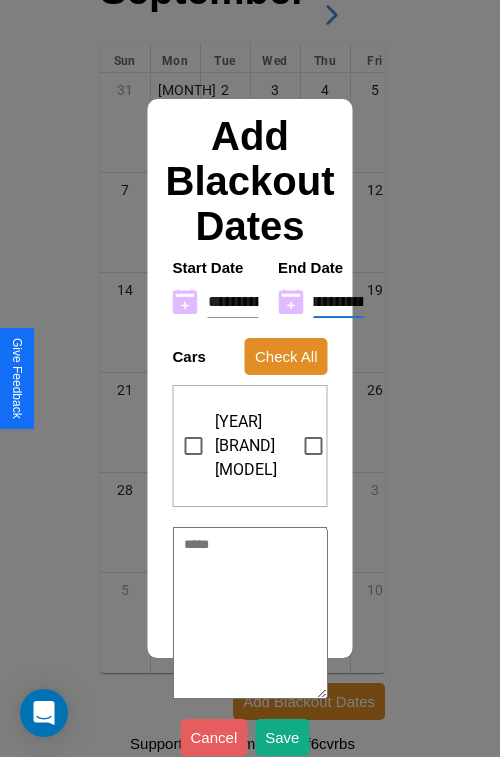 scroll, scrollTop: 0, scrollLeft: 37, axis: horizontal 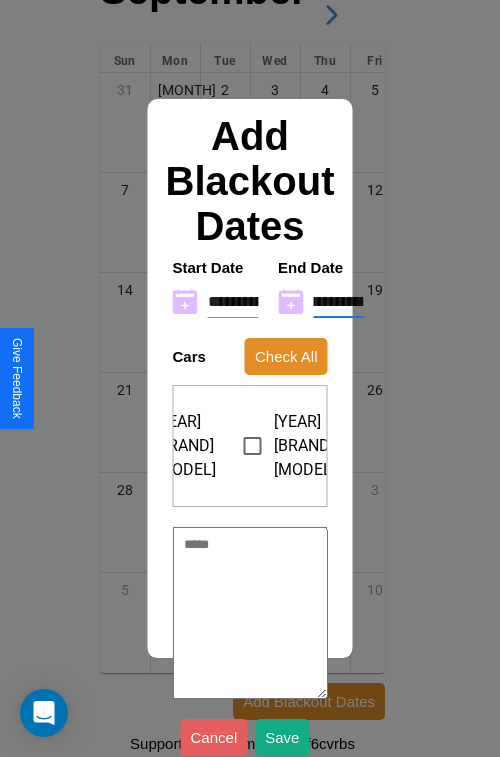 type on "**********" 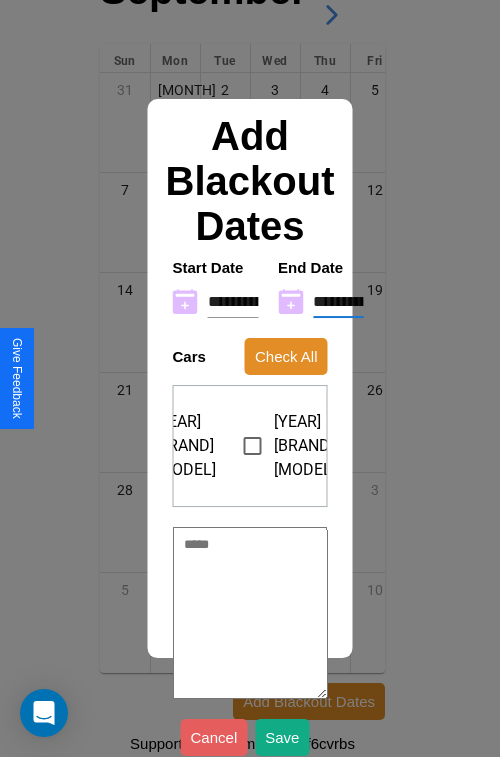 type on "*" 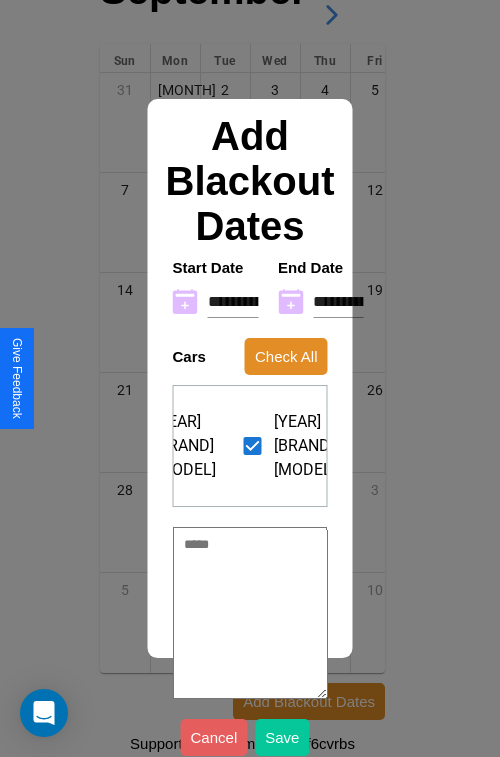 click on "Save" at bounding box center (282, 737) 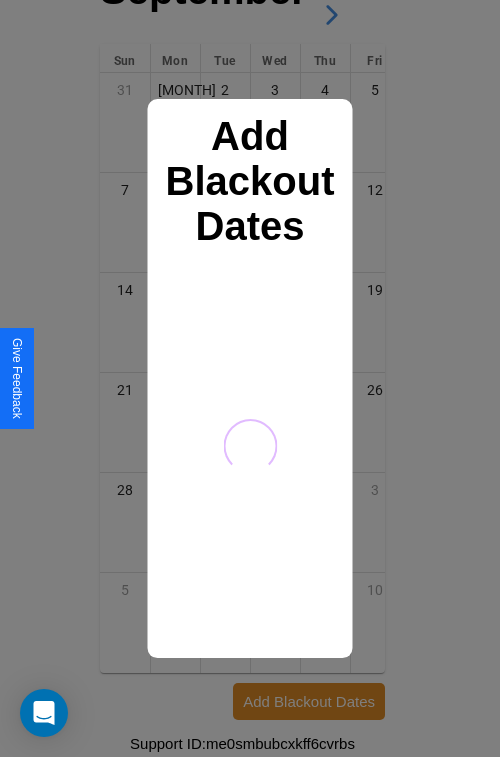 scroll, scrollTop: 0, scrollLeft: 0, axis: both 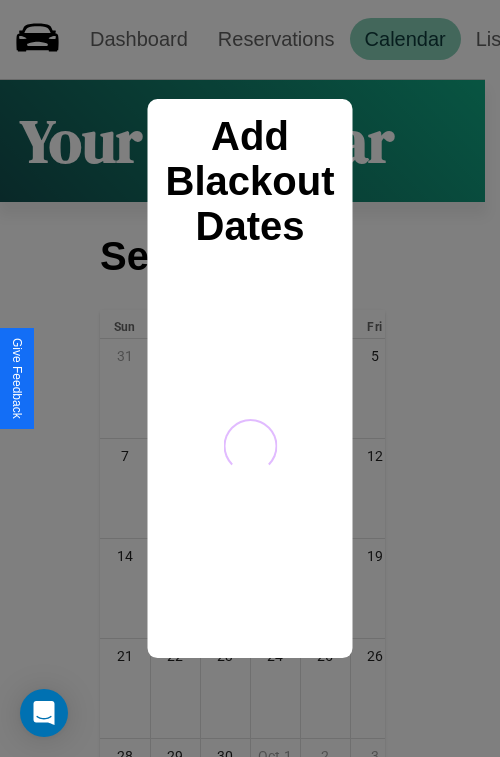 click at bounding box center [250, 378] 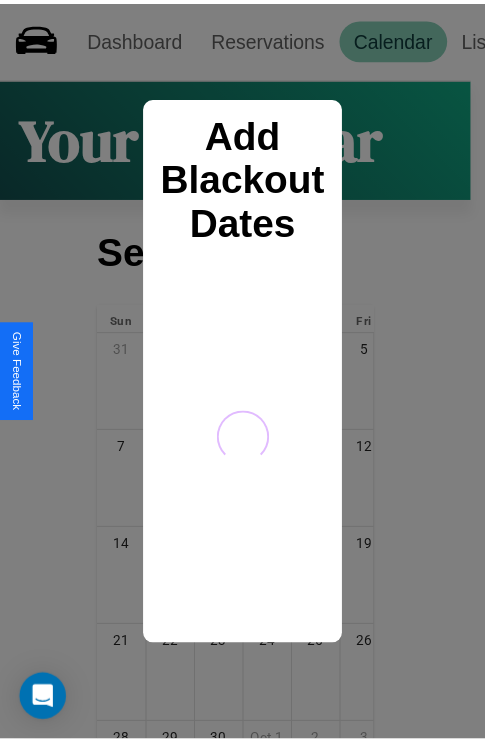 scroll, scrollTop: 281, scrollLeft: 0, axis: vertical 